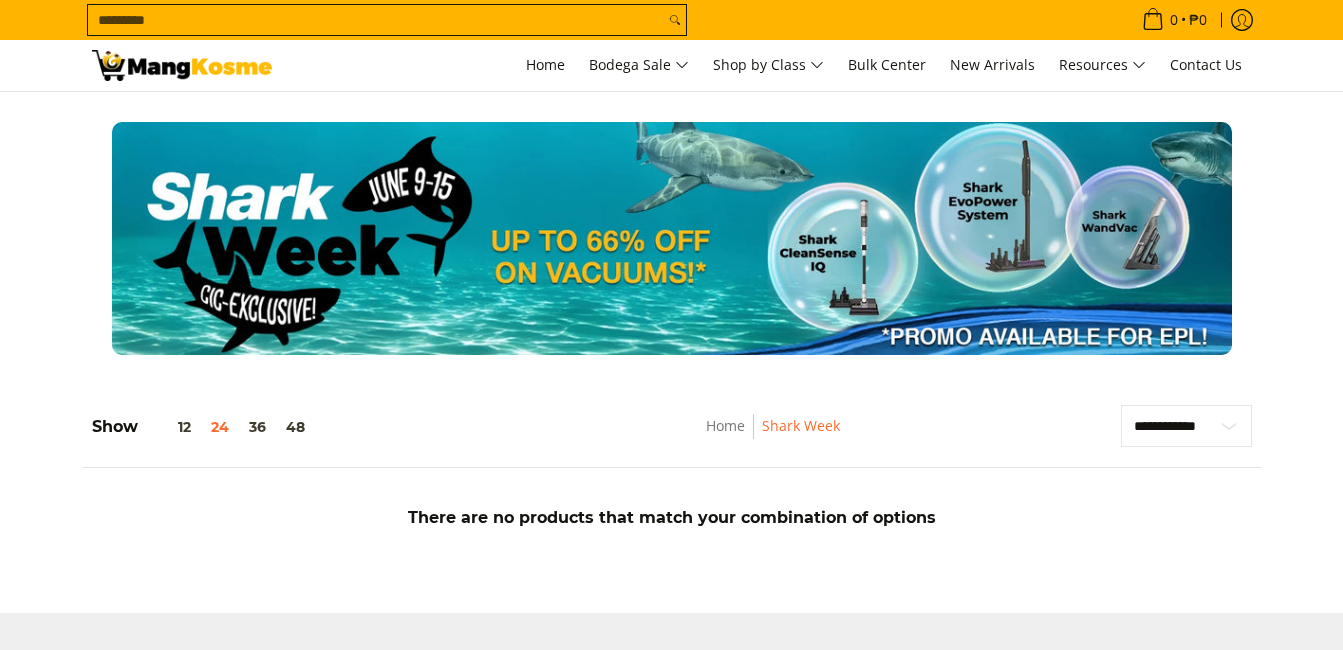 scroll, scrollTop: 0, scrollLeft: 0, axis: both 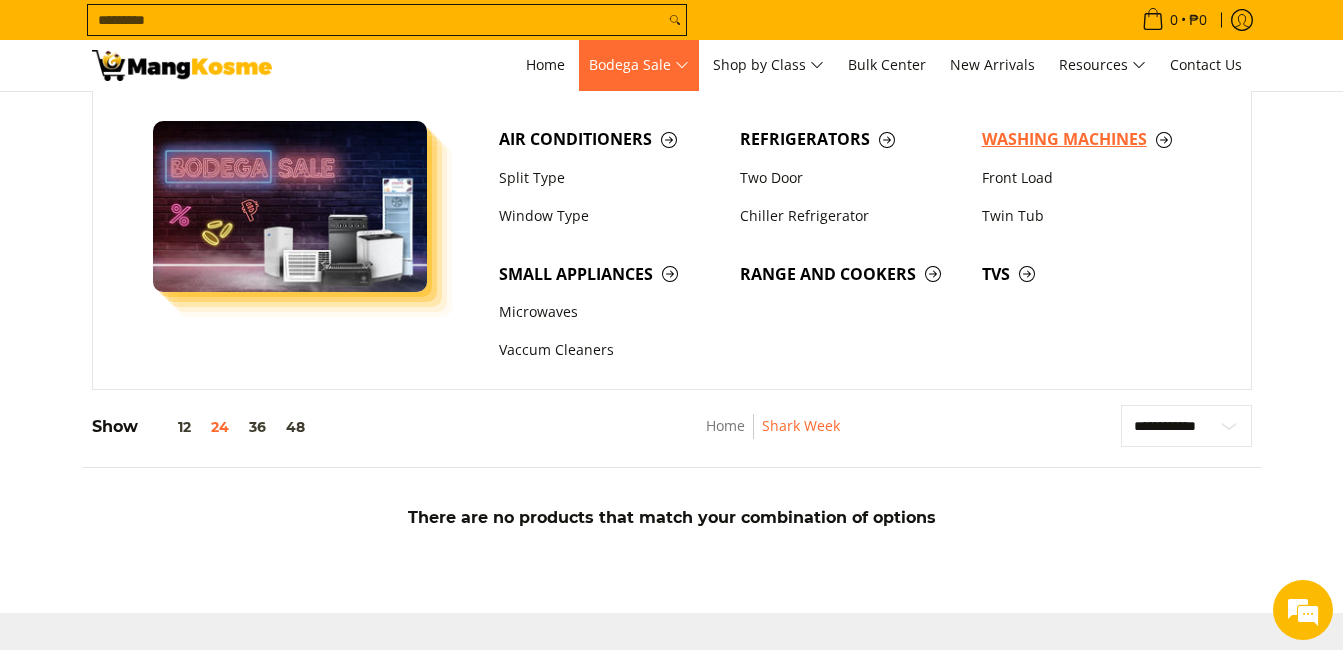 click on "Washing Machines" at bounding box center [1093, 139] 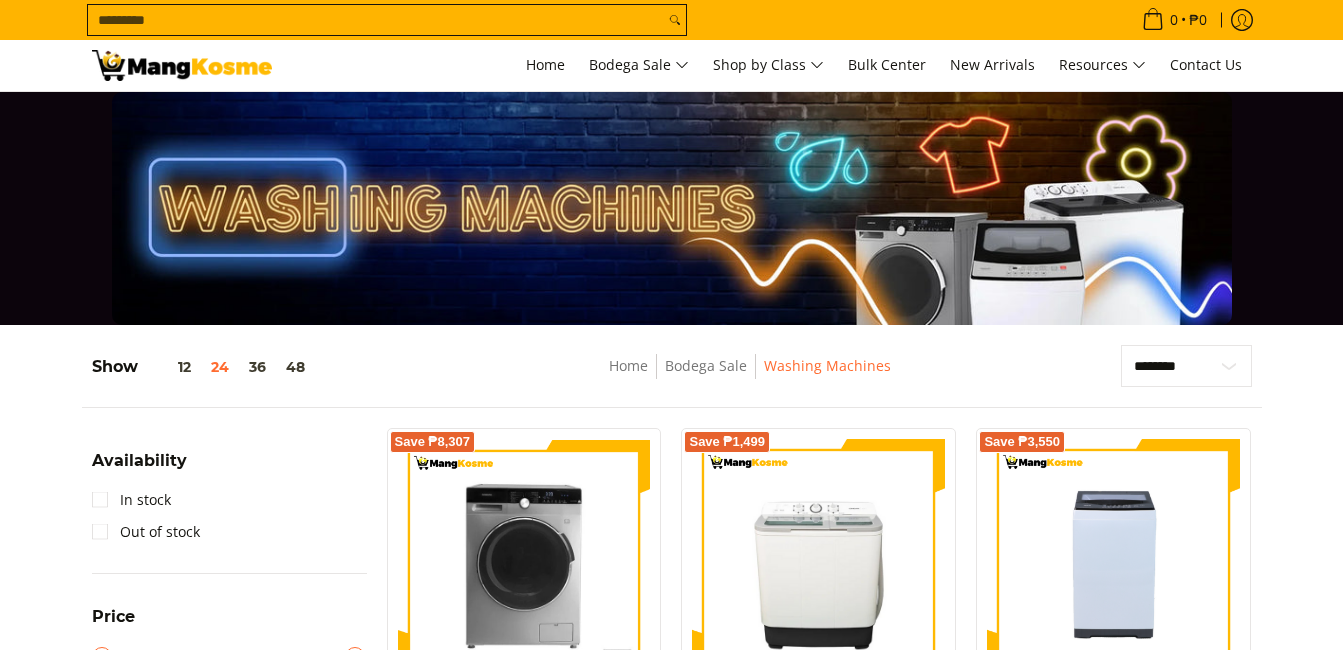 scroll, scrollTop: 200, scrollLeft: 0, axis: vertical 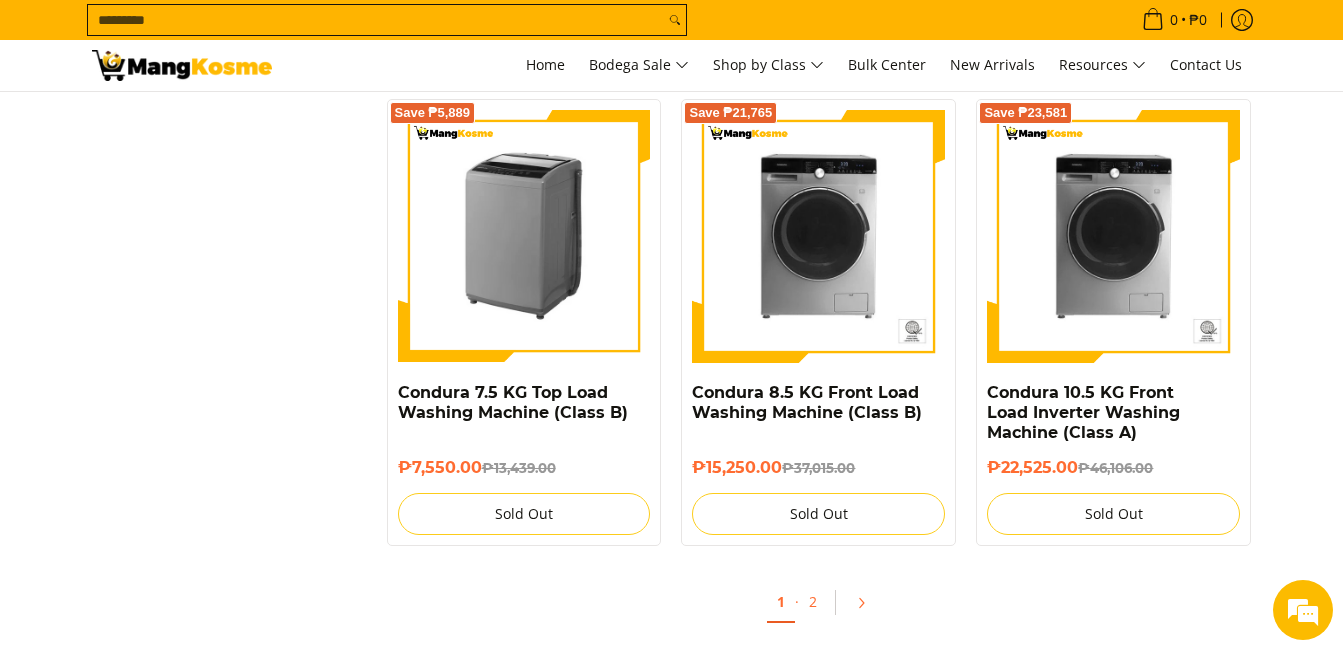 click at bounding box center (524, 236) 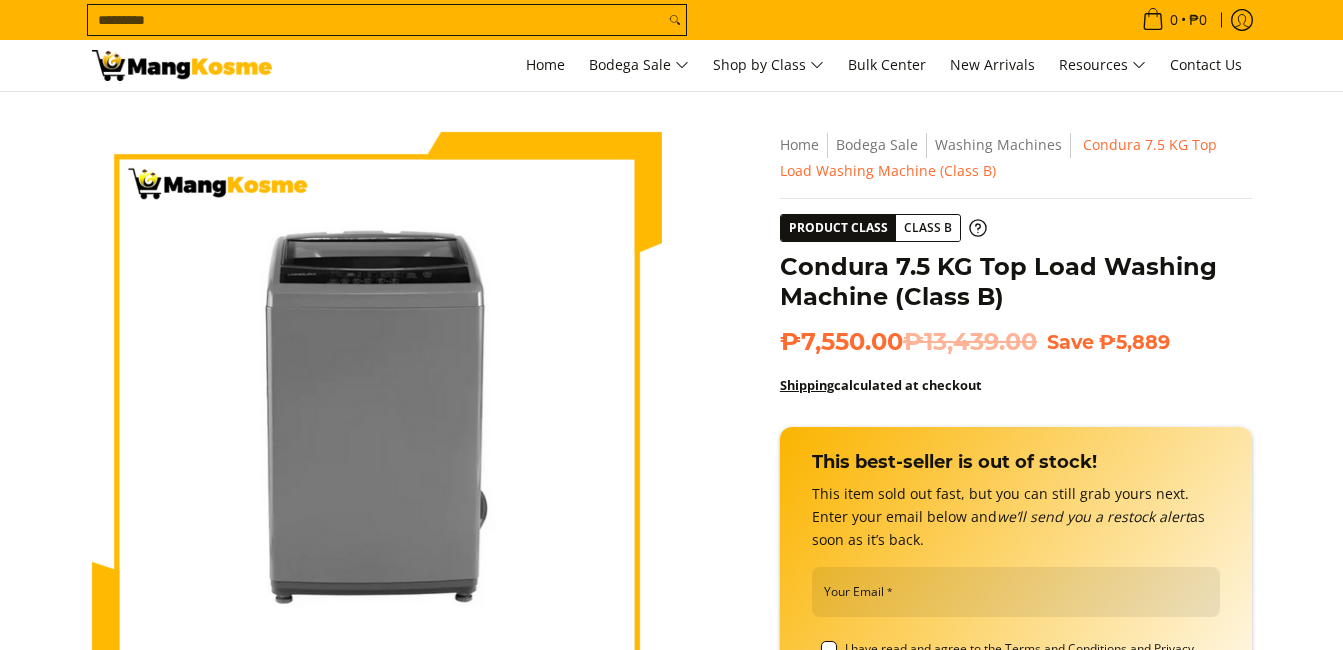 scroll, scrollTop: 0, scrollLeft: 0, axis: both 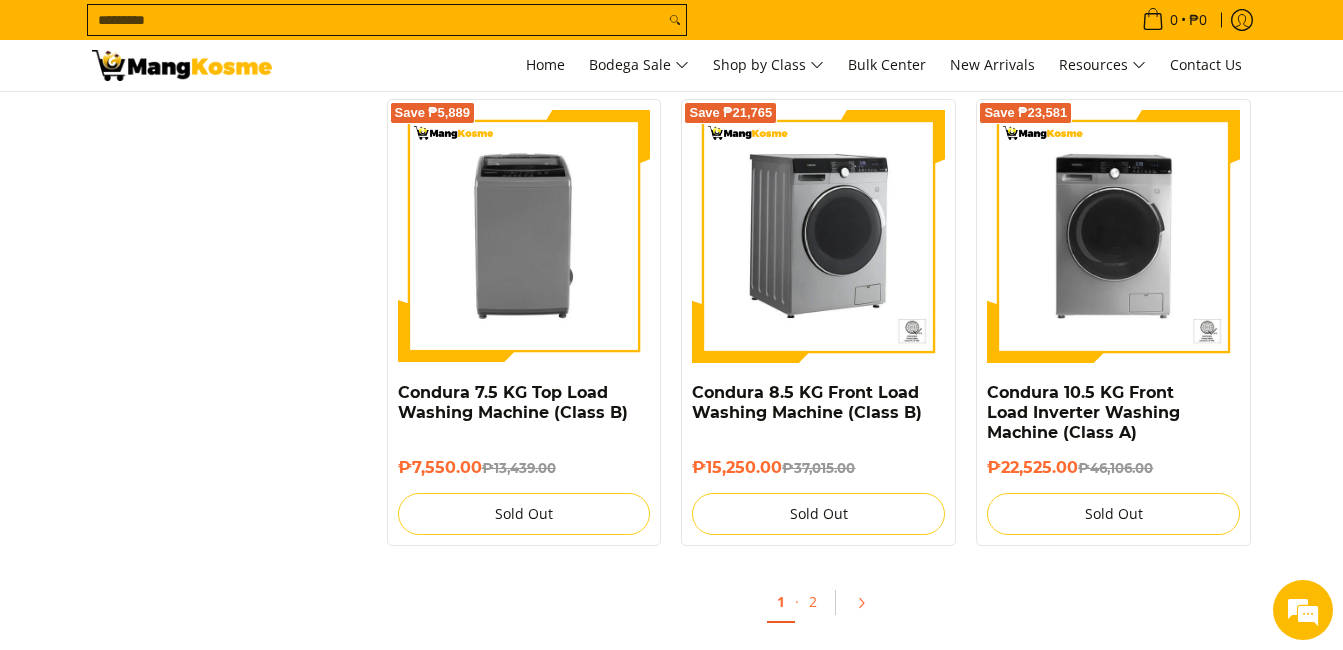 click at bounding box center [818, 236] 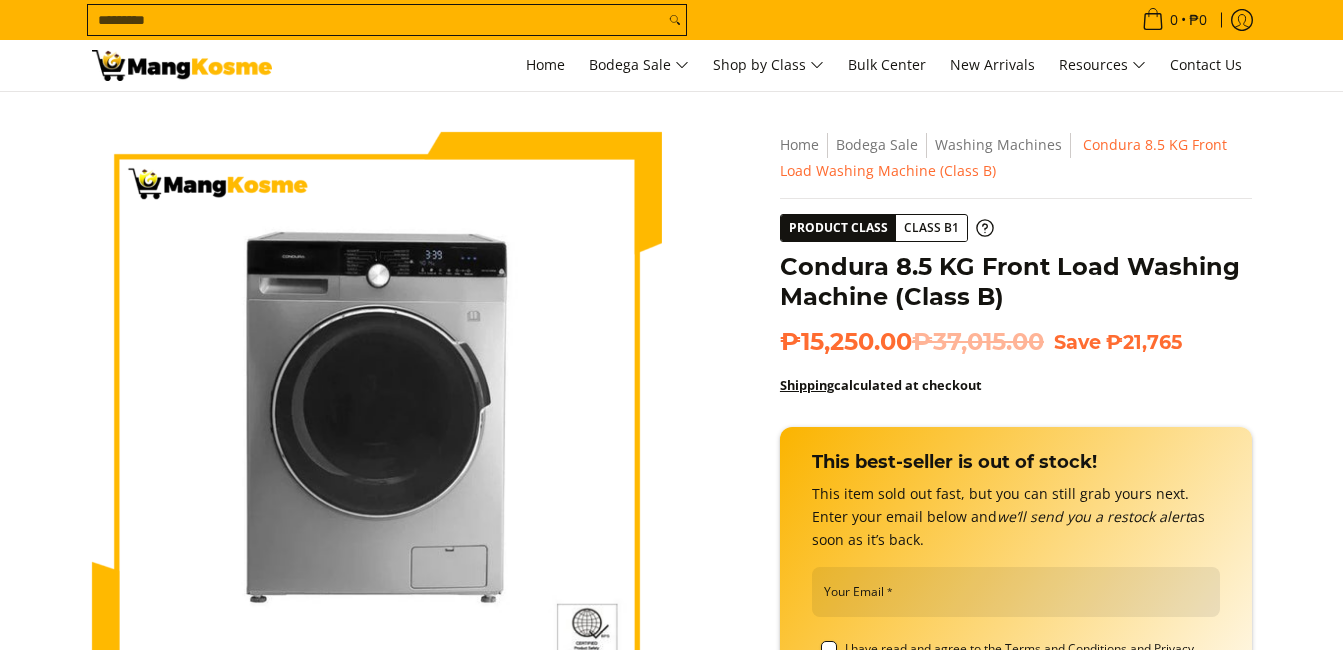 scroll, scrollTop: 0, scrollLeft: 0, axis: both 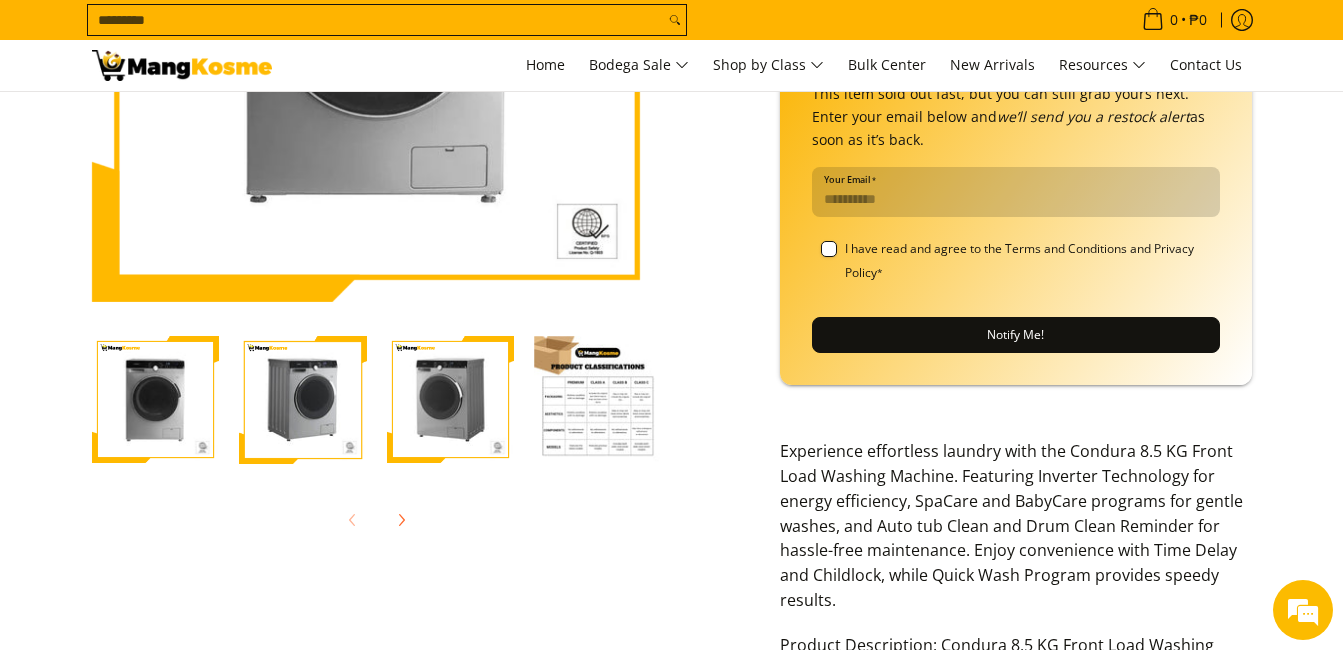 click on "Your Email
*" at bounding box center (1016, 192) 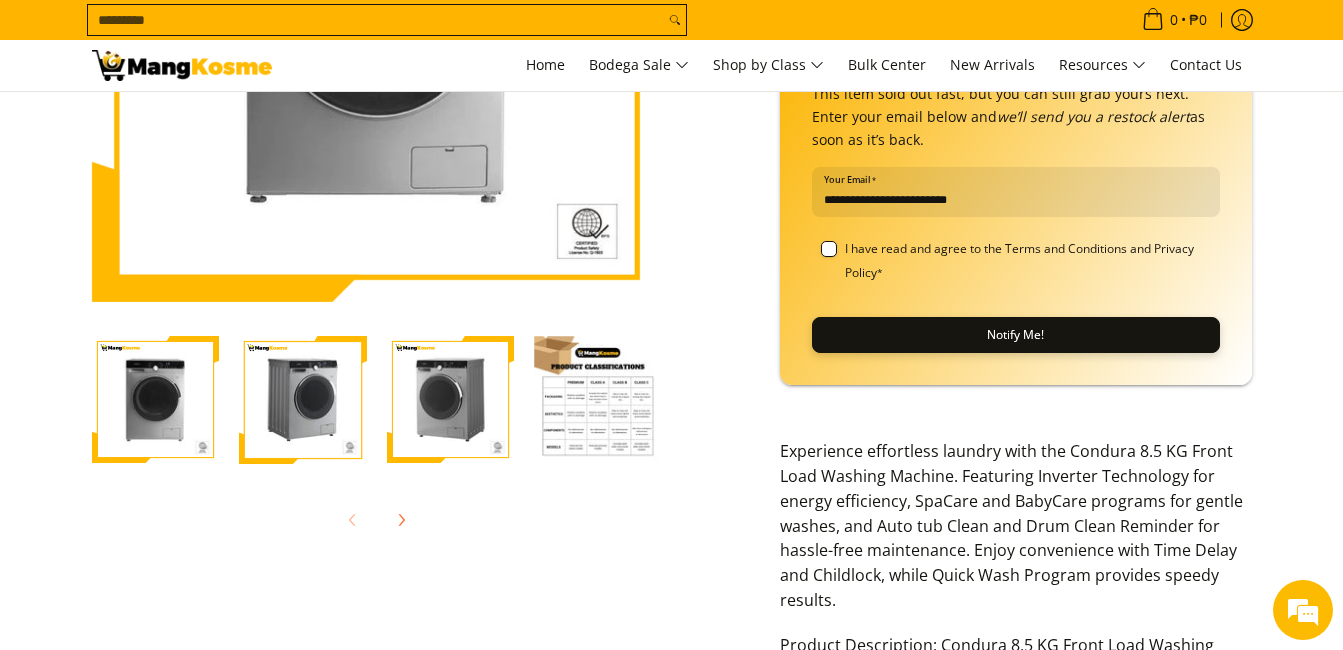 click on "Notify Me!" at bounding box center [1016, 335] 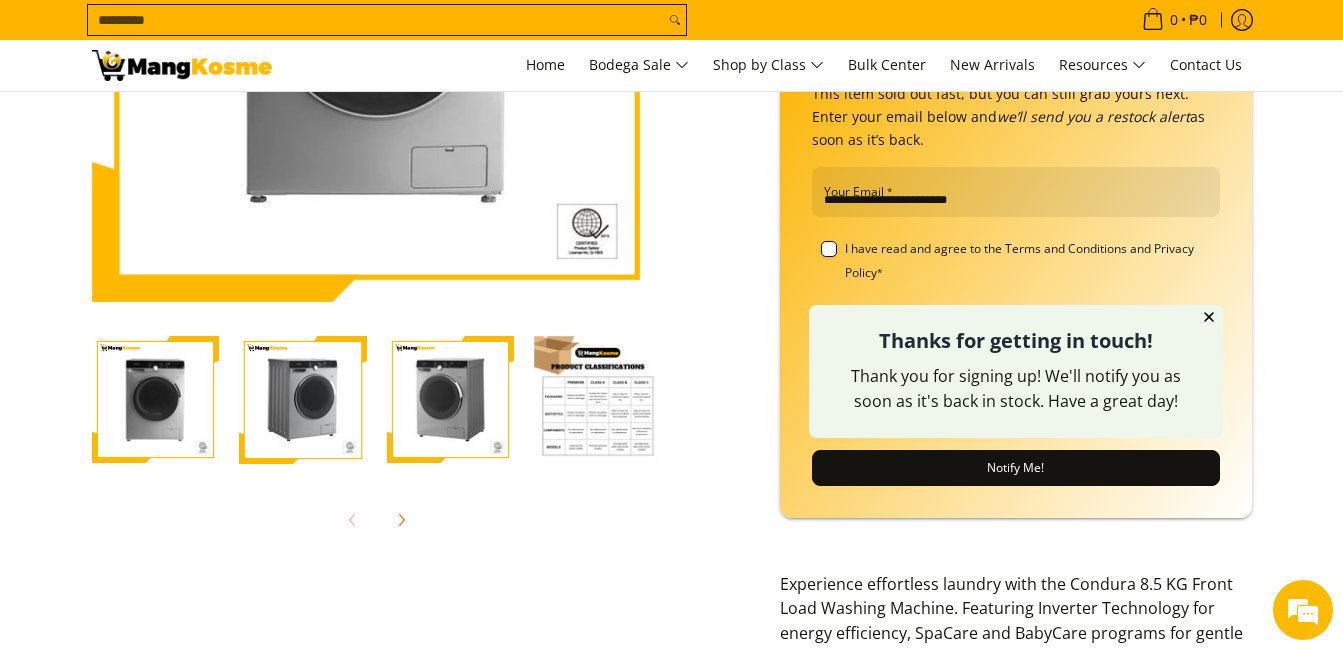 scroll, scrollTop: 0, scrollLeft: 0, axis: both 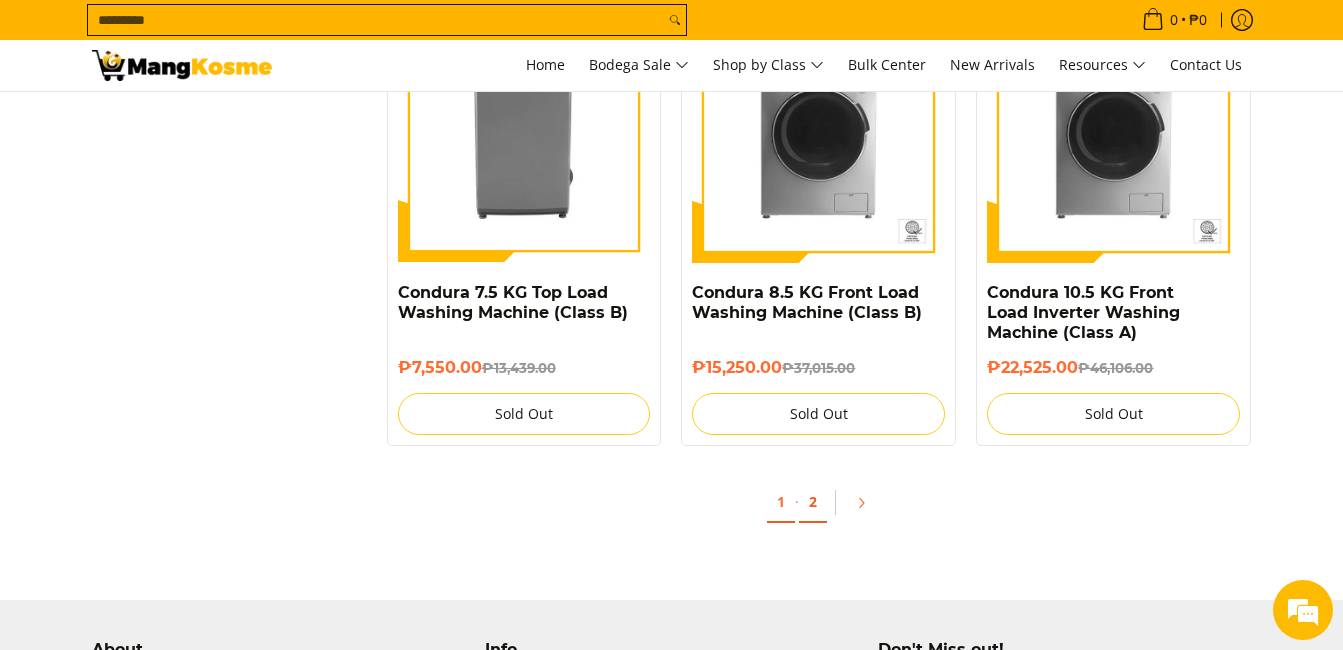 click on "2" at bounding box center [813, 502] 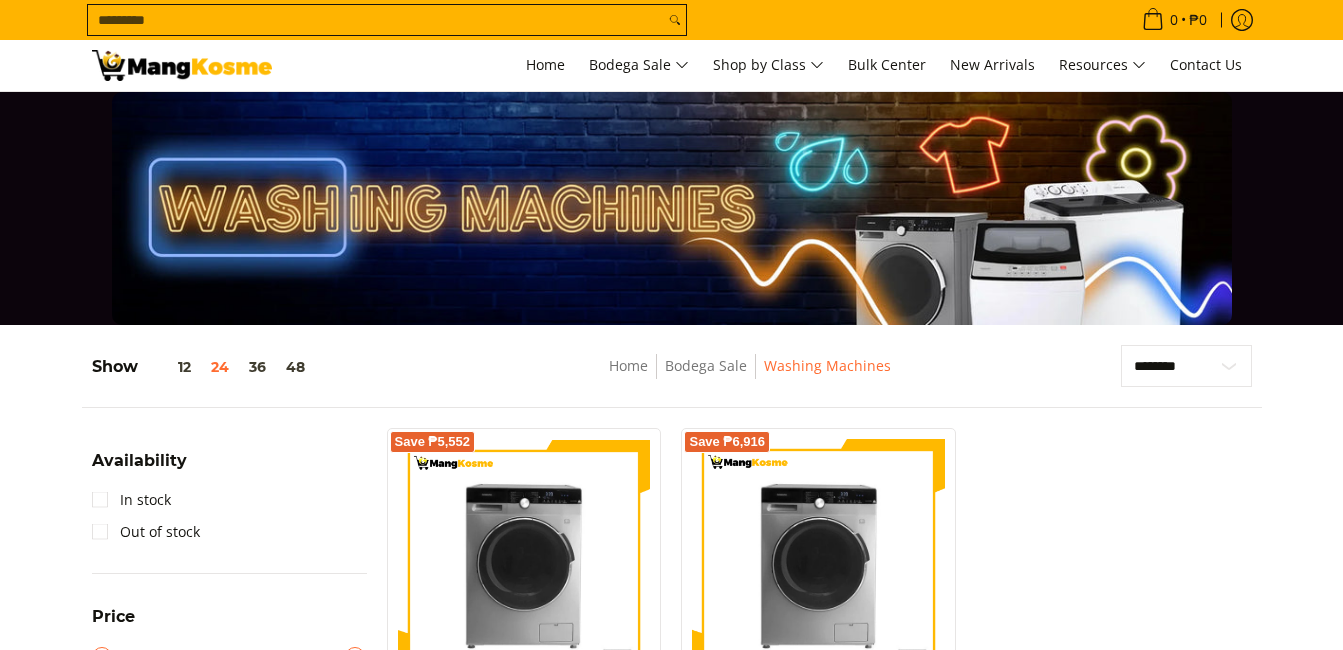 scroll, scrollTop: 0, scrollLeft: 0, axis: both 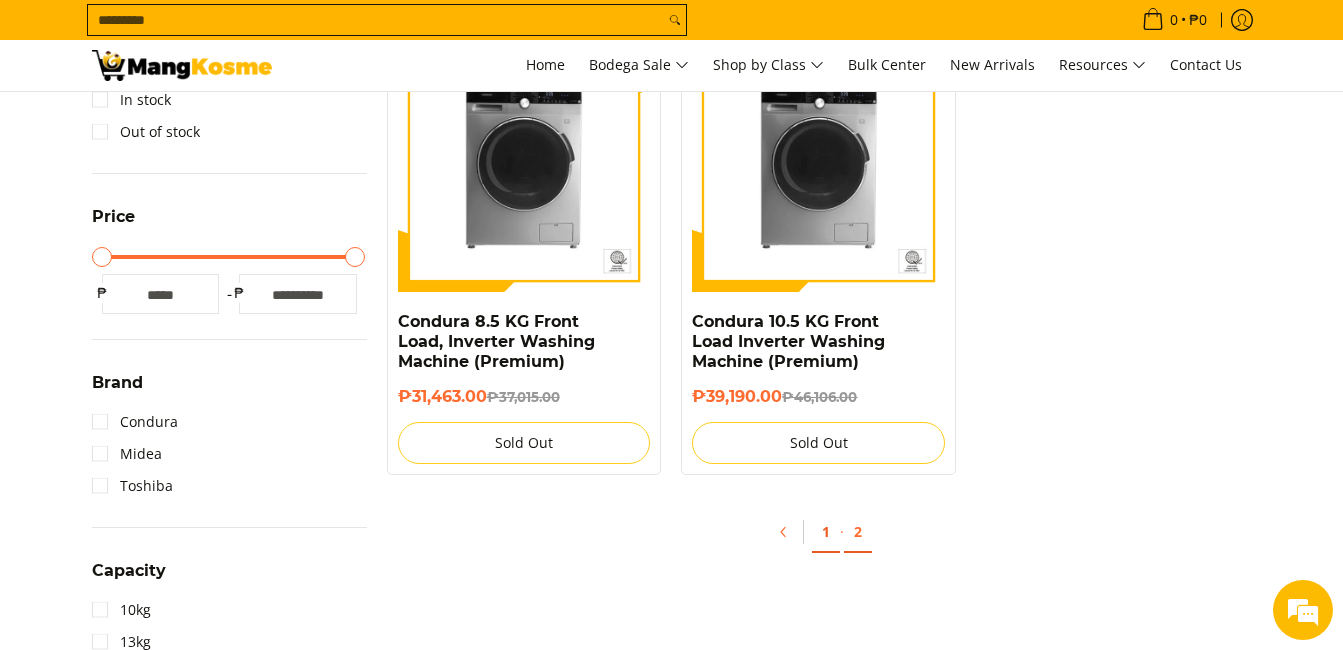 click on "1" at bounding box center (826, 532) 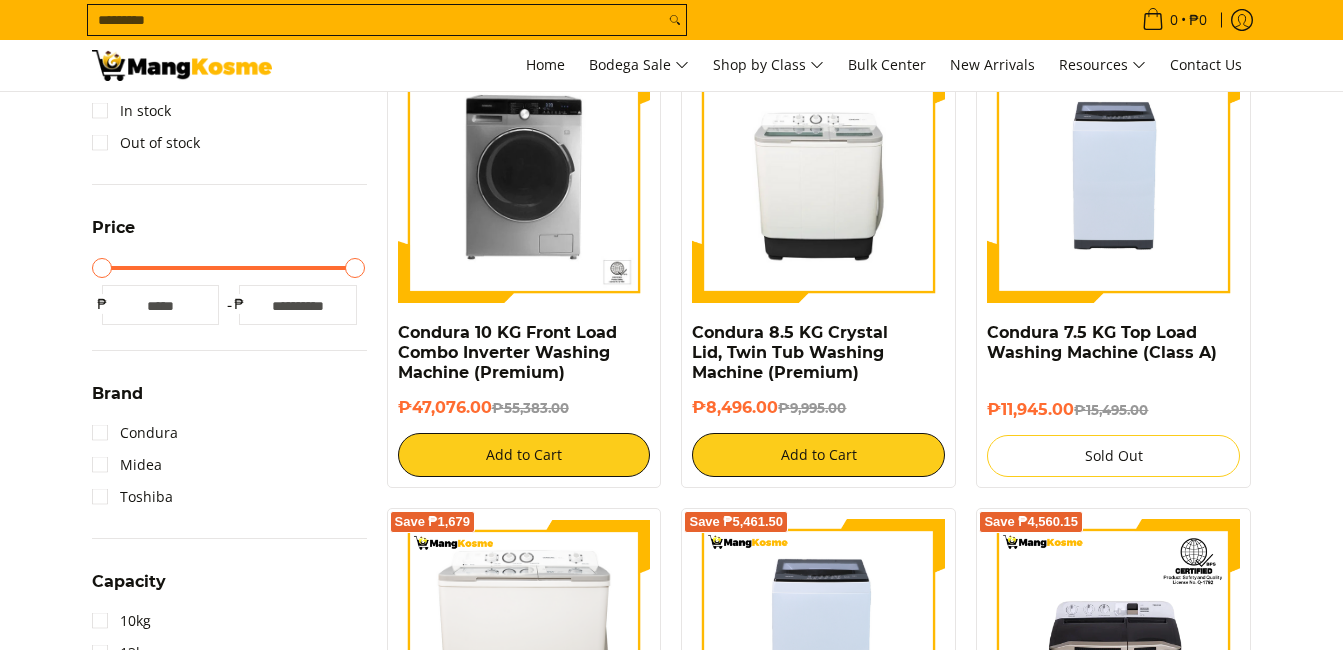 scroll, scrollTop: 400, scrollLeft: 0, axis: vertical 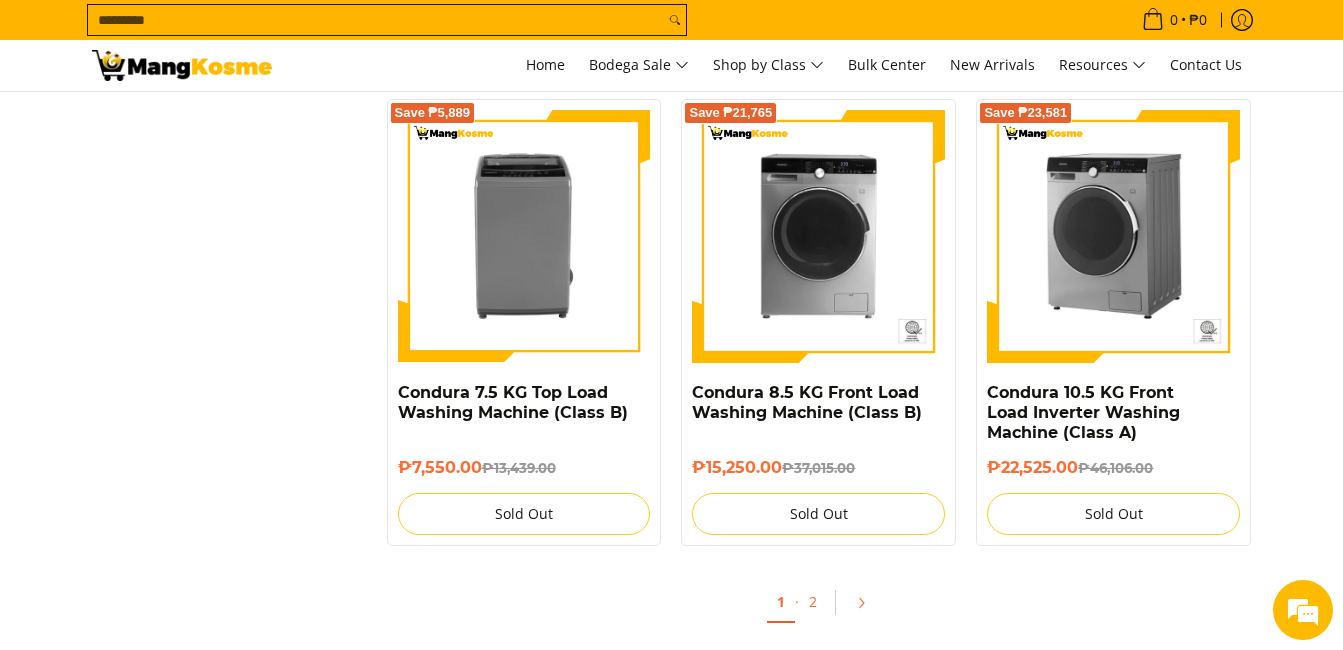 click at bounding box center [1113, 236] 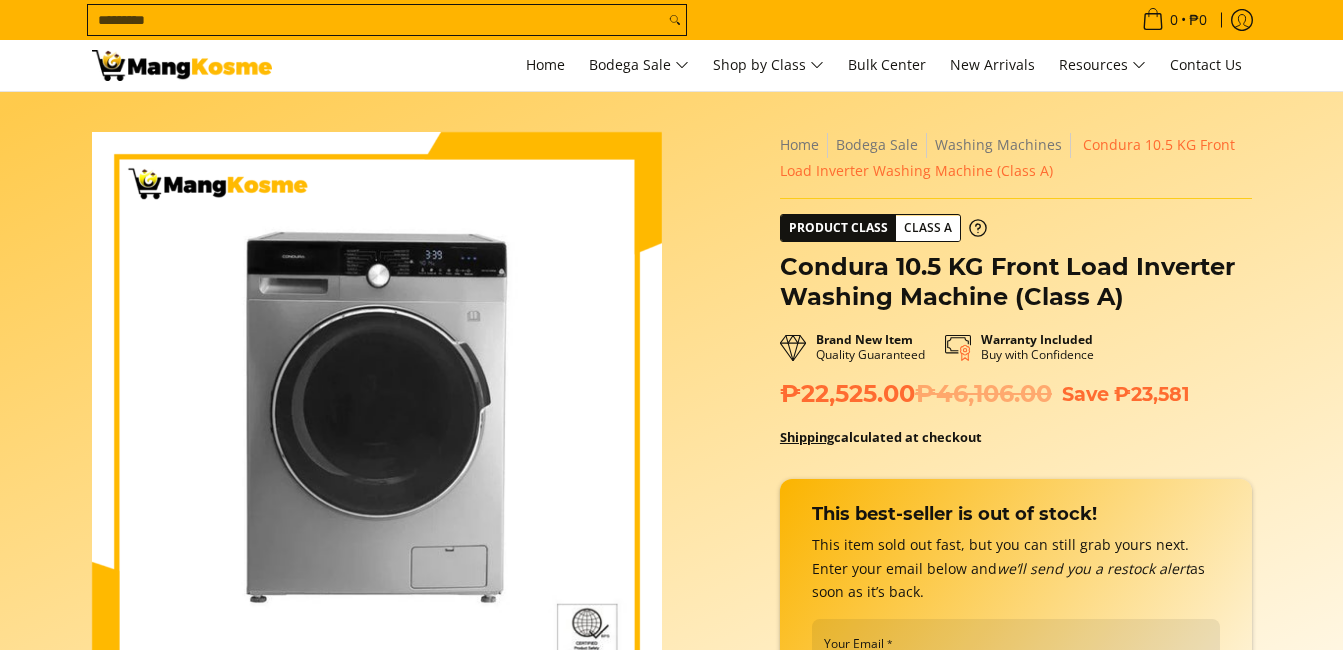 scroll, scrollTop: 500, scrollLeft: 0, axis: vertical 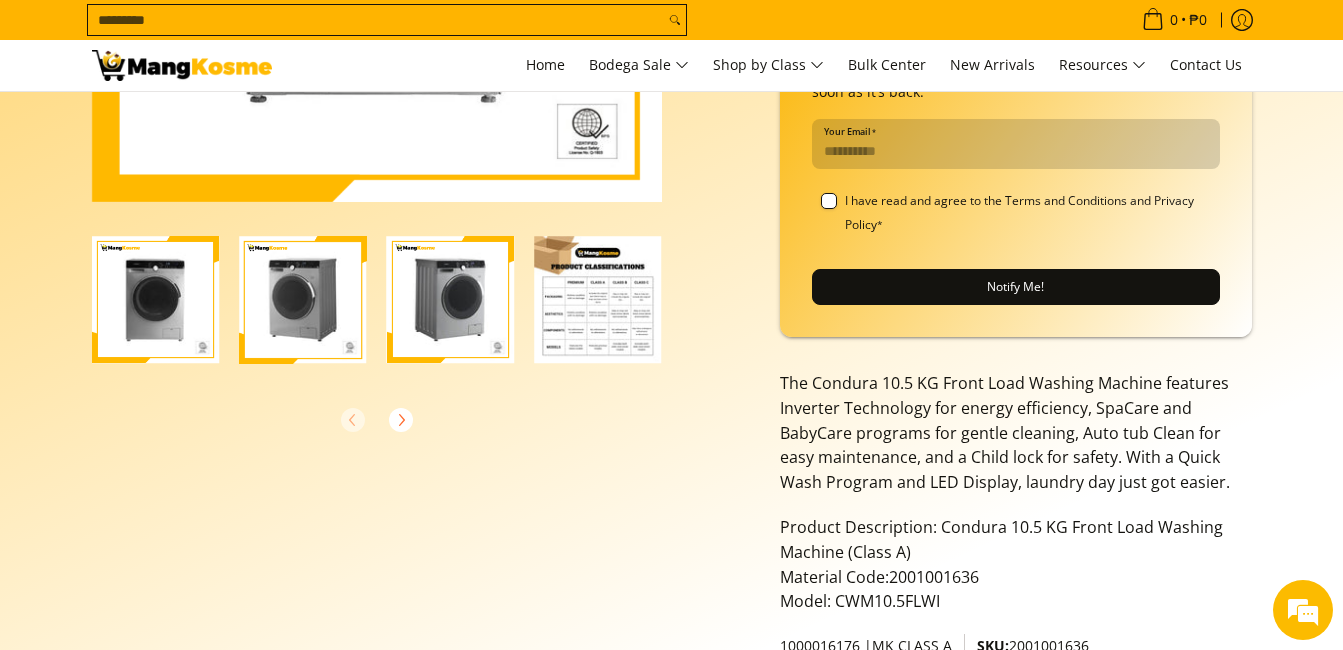 click on "Your Email
*" at bounding box center [1016, 144] 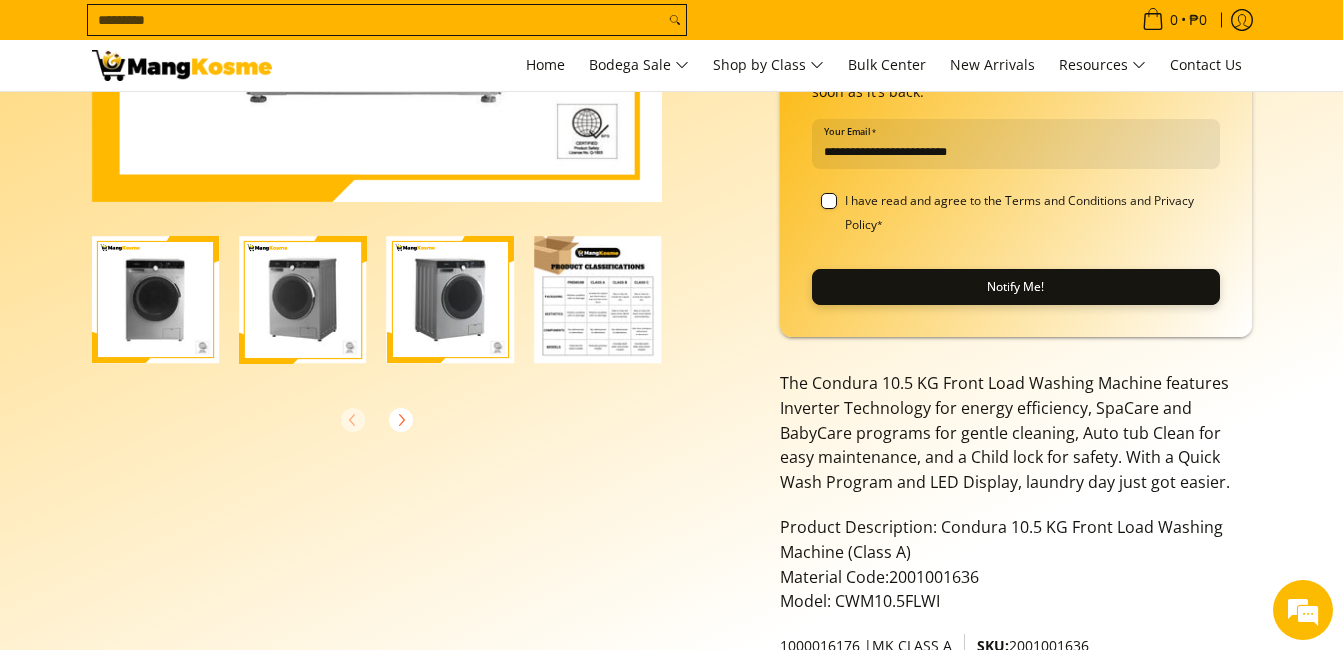 click on "Notify Me!" at bounding box center (1016, 287) 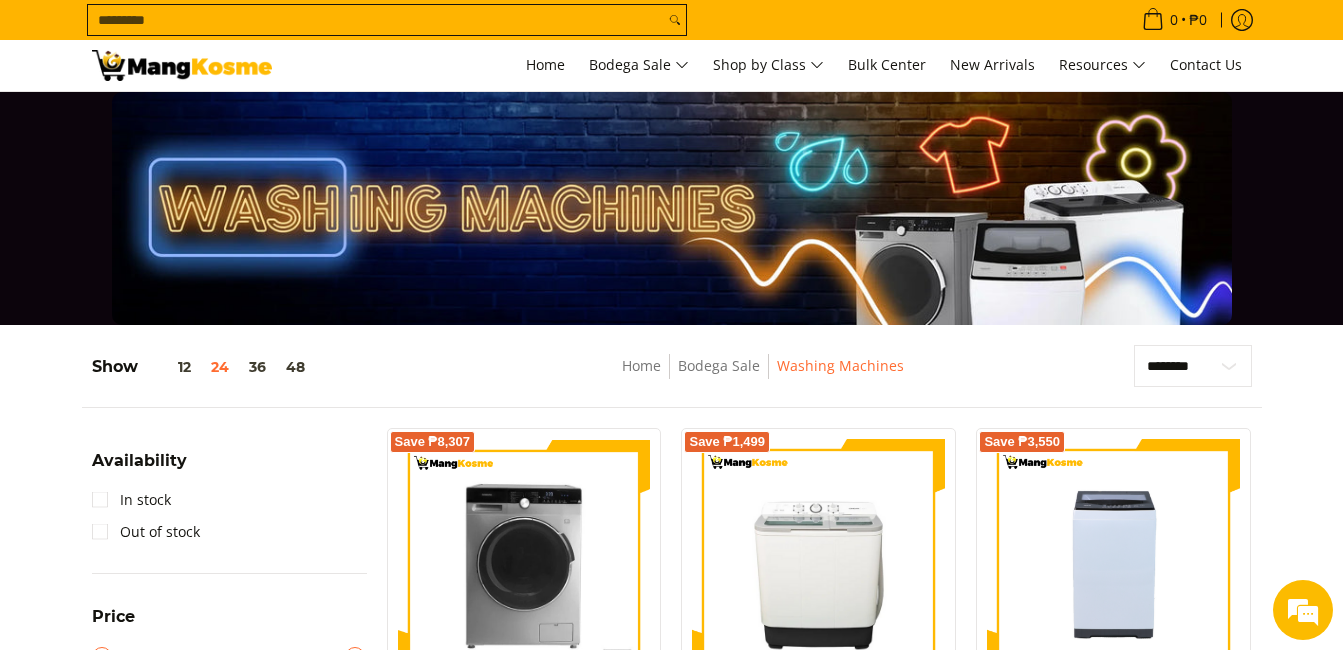 scroll, scrollTop: 3600, scrollLeft: 0, axis: vertical 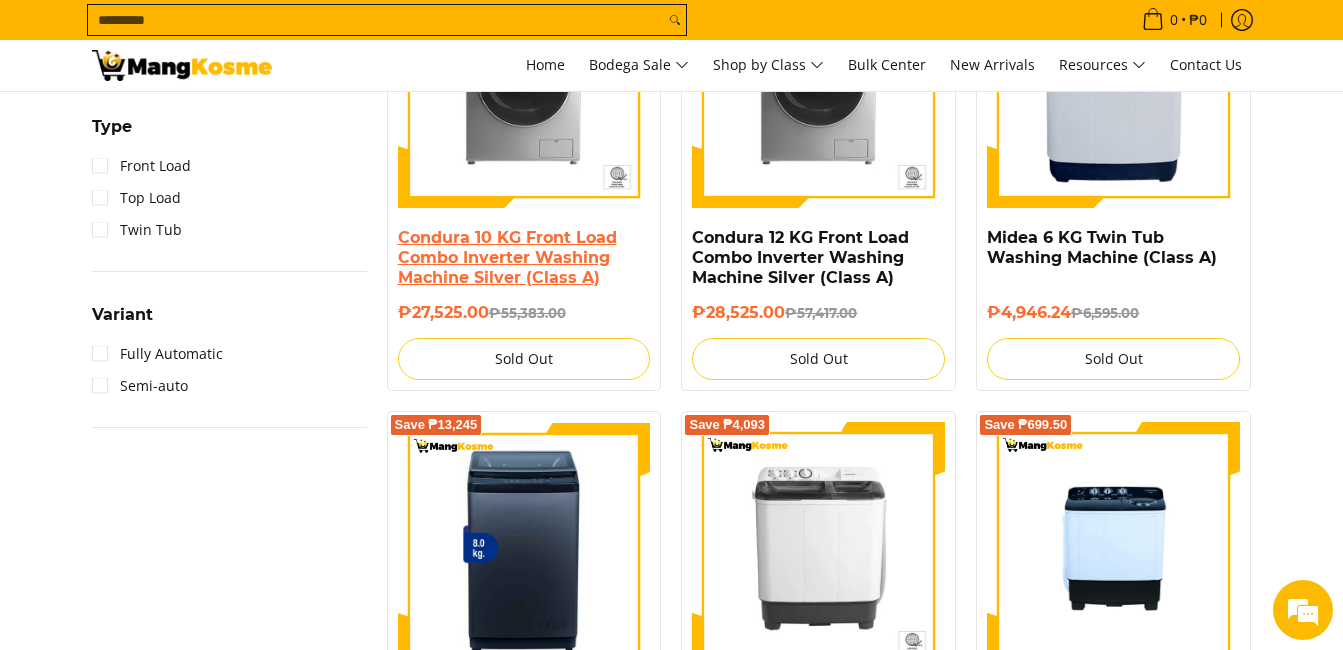 click on "Condura 10 KG Front Load Combo Inverter Washing Machine Silver (Class A)" at bounding box center (507, 257) 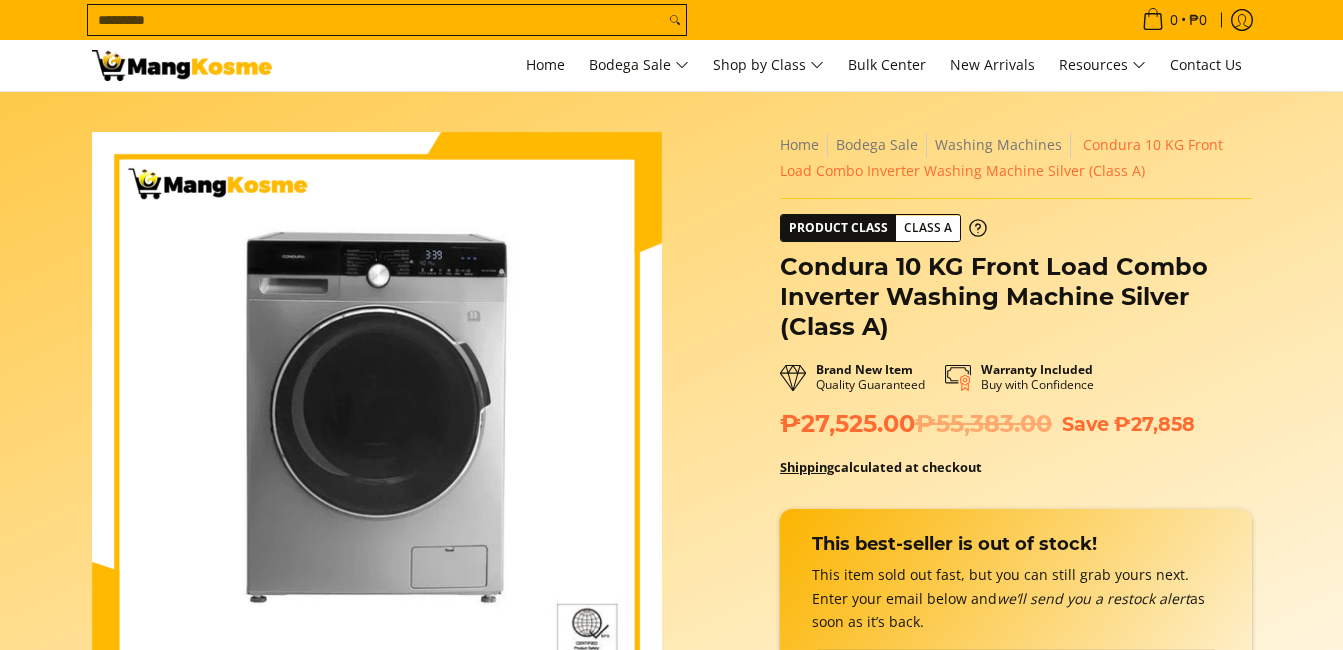 scroll, scrollTop: 0, scrollLeft: 0, axis: both 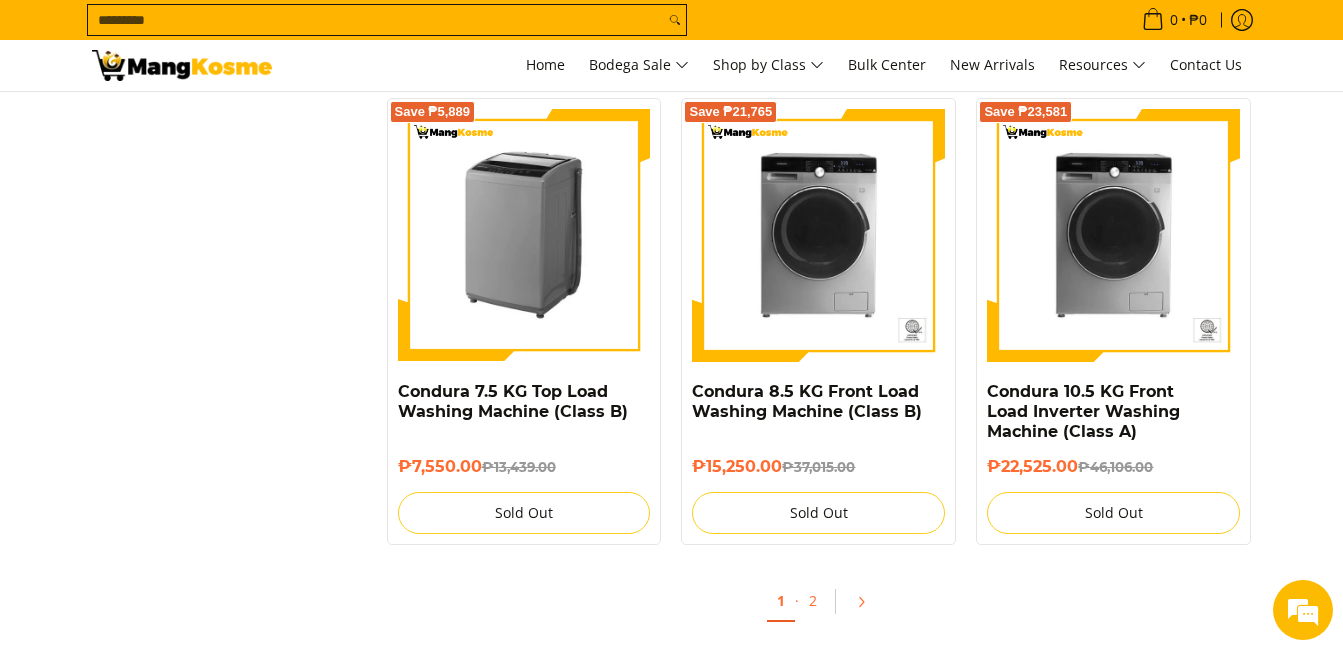 click at bounding box center [524, 235] 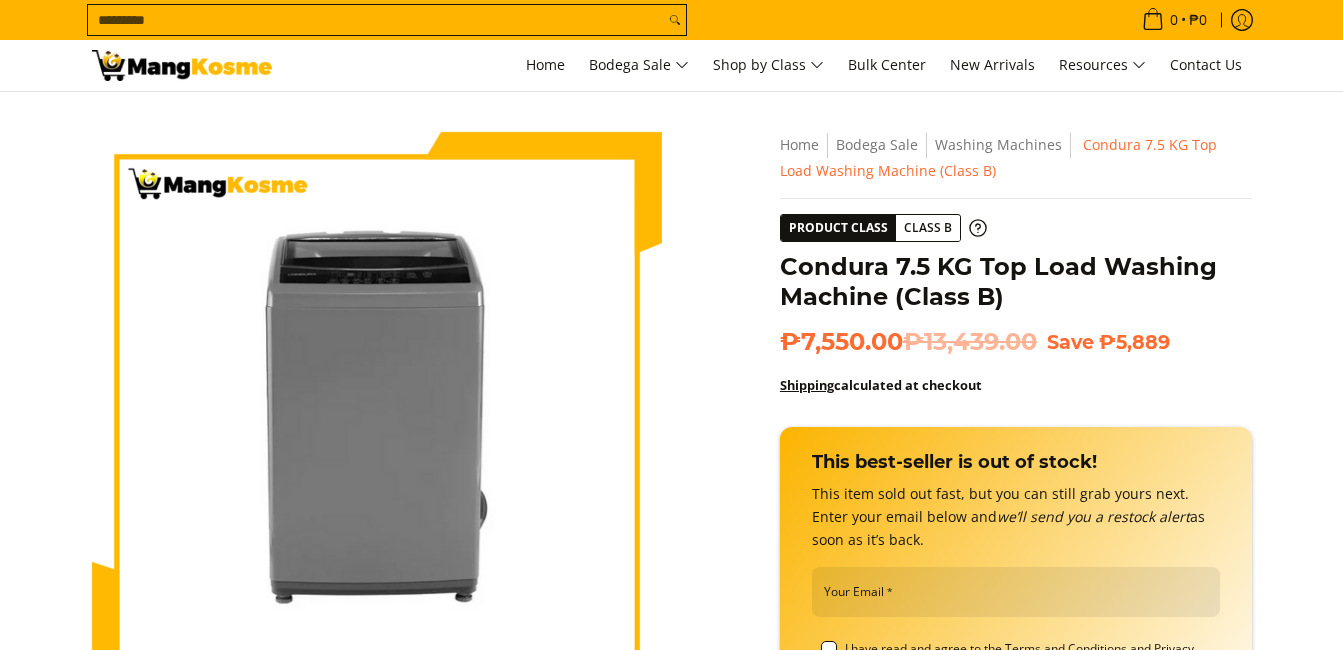 scroll, scrollTop: 0, scrollLeft: 0, axis: both 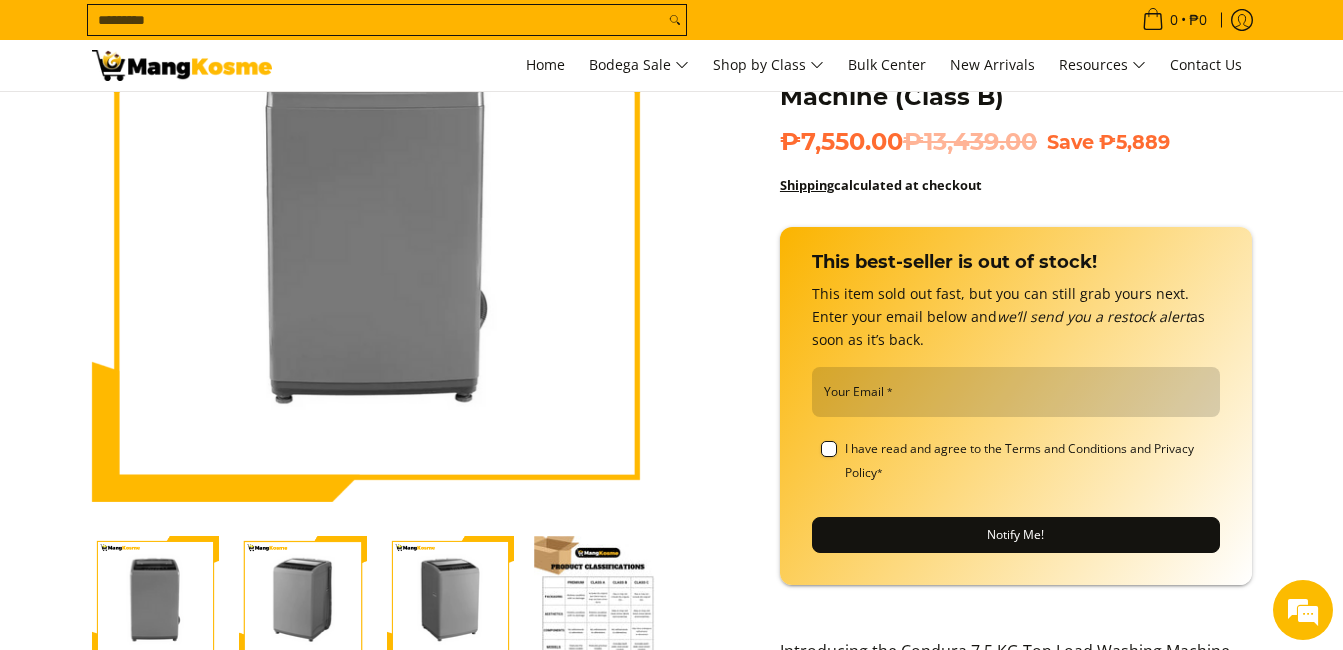 click on "Your Email
*" at bounding box center [1016, 392] 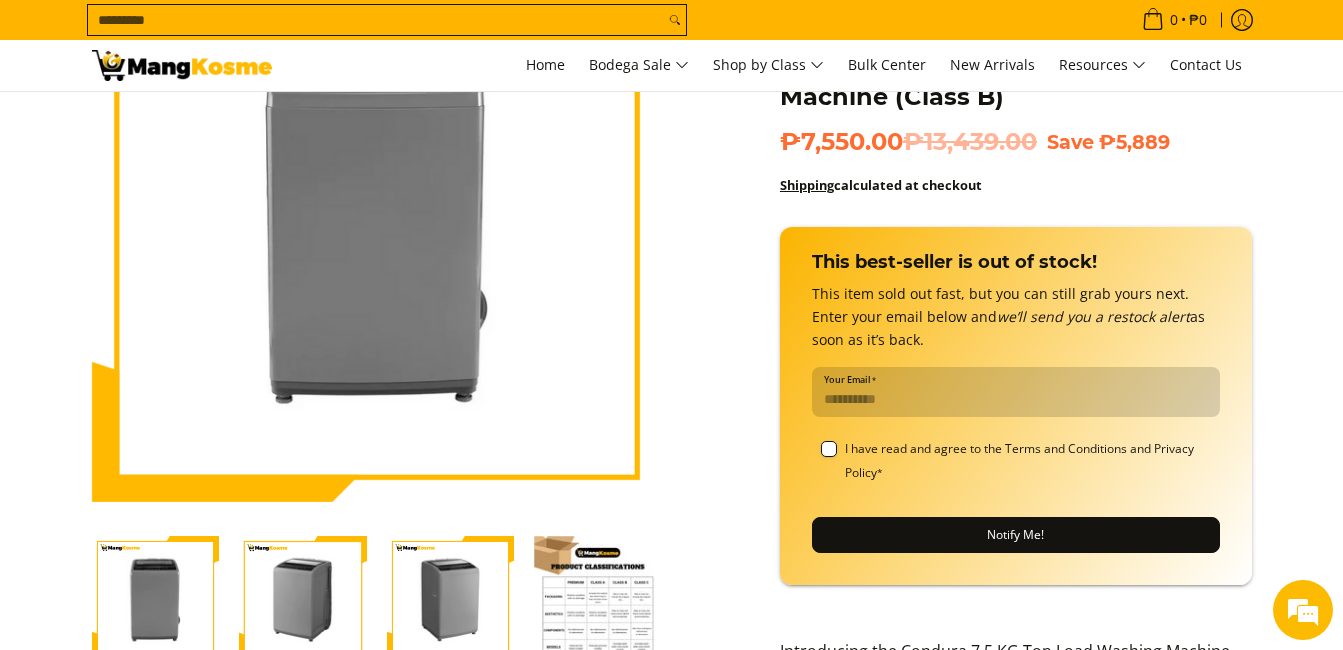type on "**********" 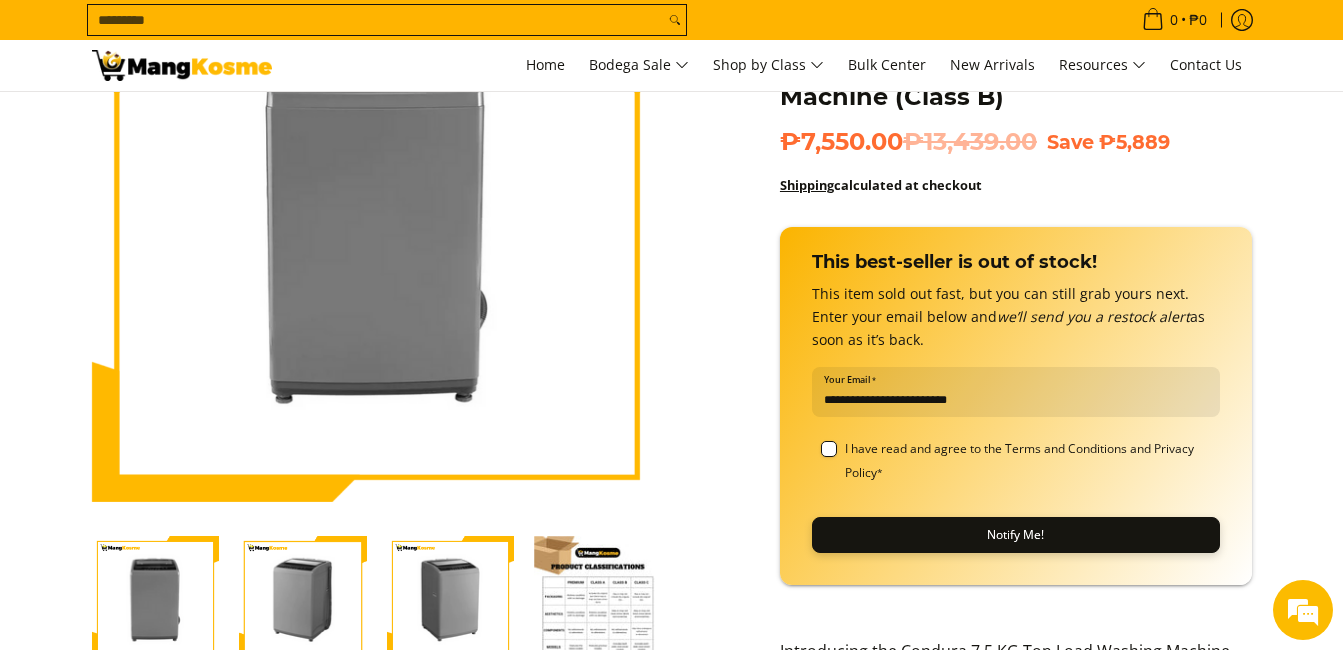 click on "Notify Me!" at bounding box center (1016, 535) 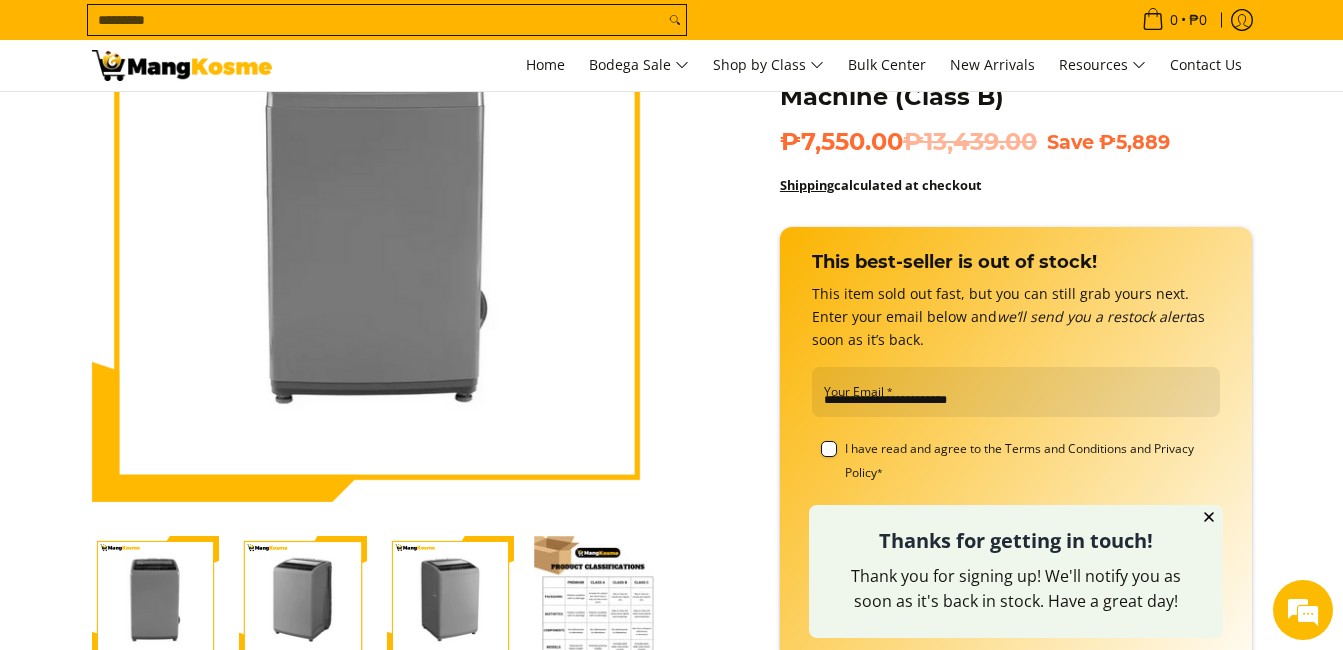 click 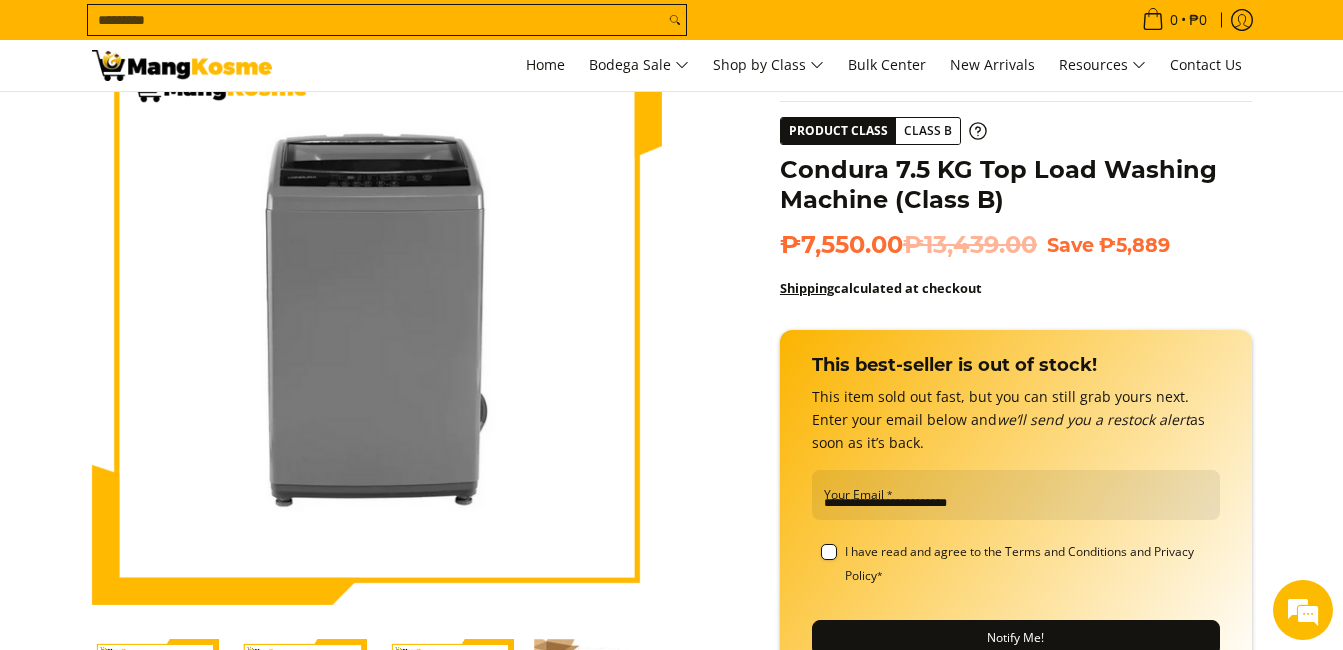 scroll, scrollTop: 0, scrollLeft: 0, axis: both 